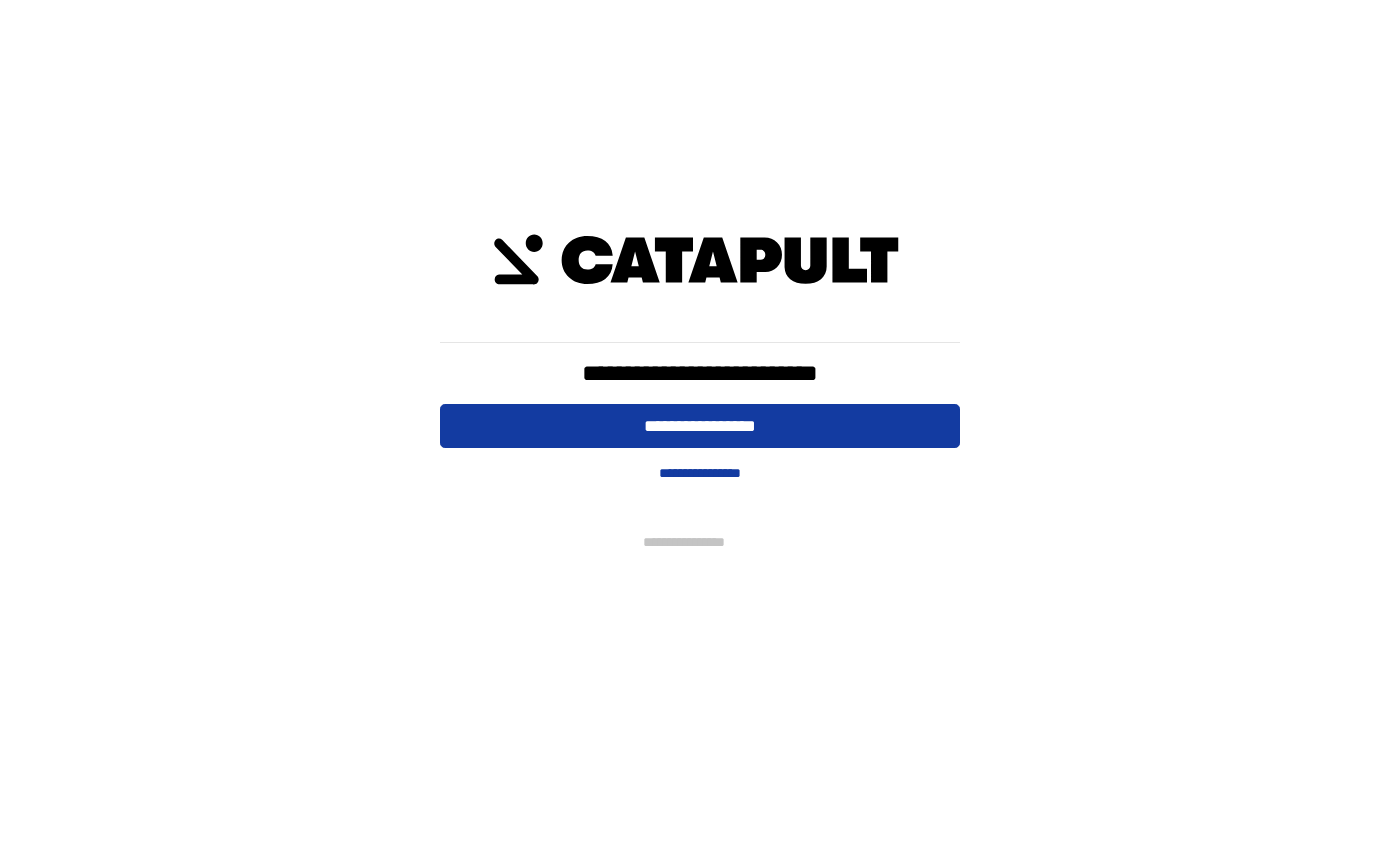 scroll, scrollTop: 0, scrollLeft: 0, axis: both 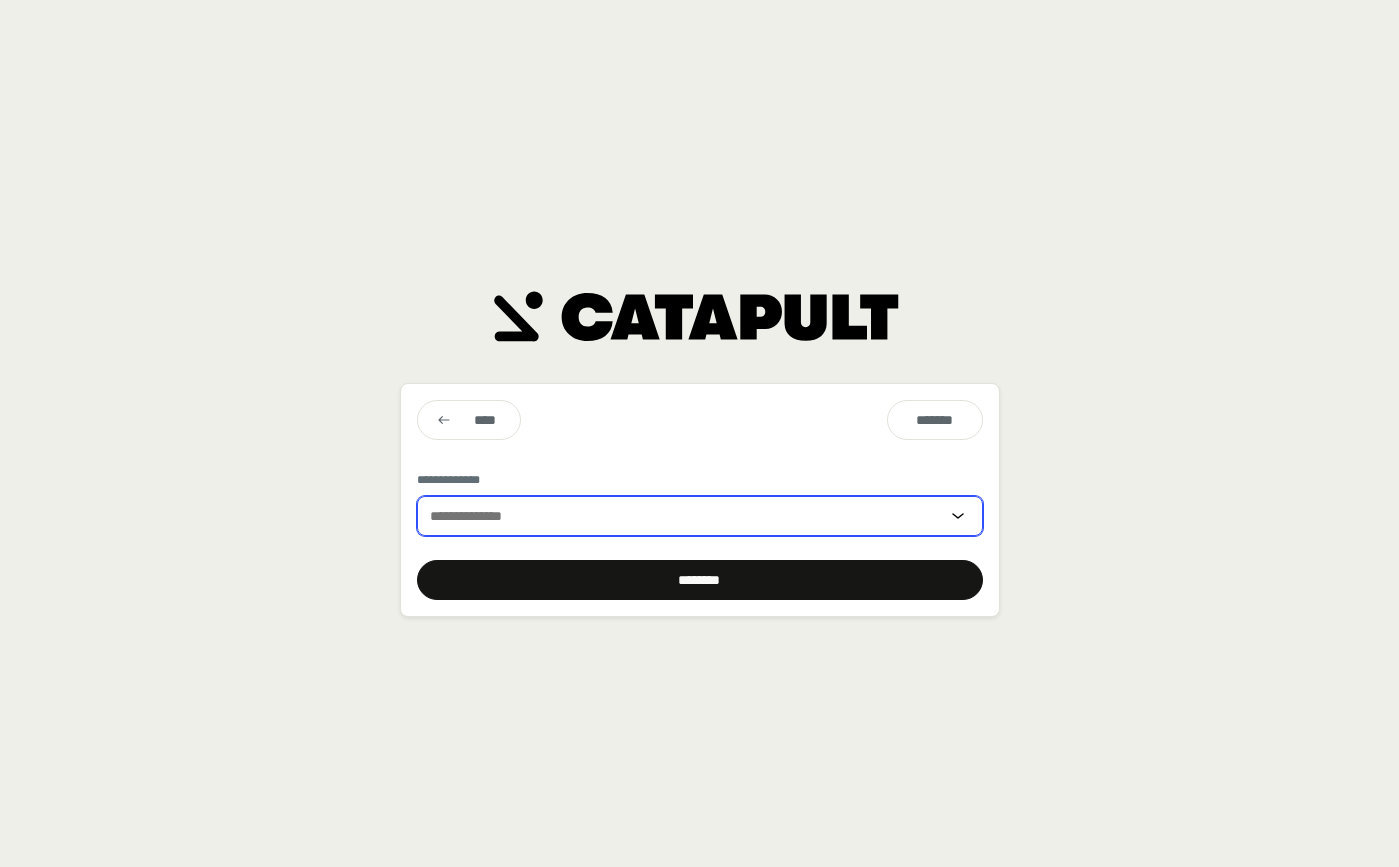 click at bounding box center (682, 516) 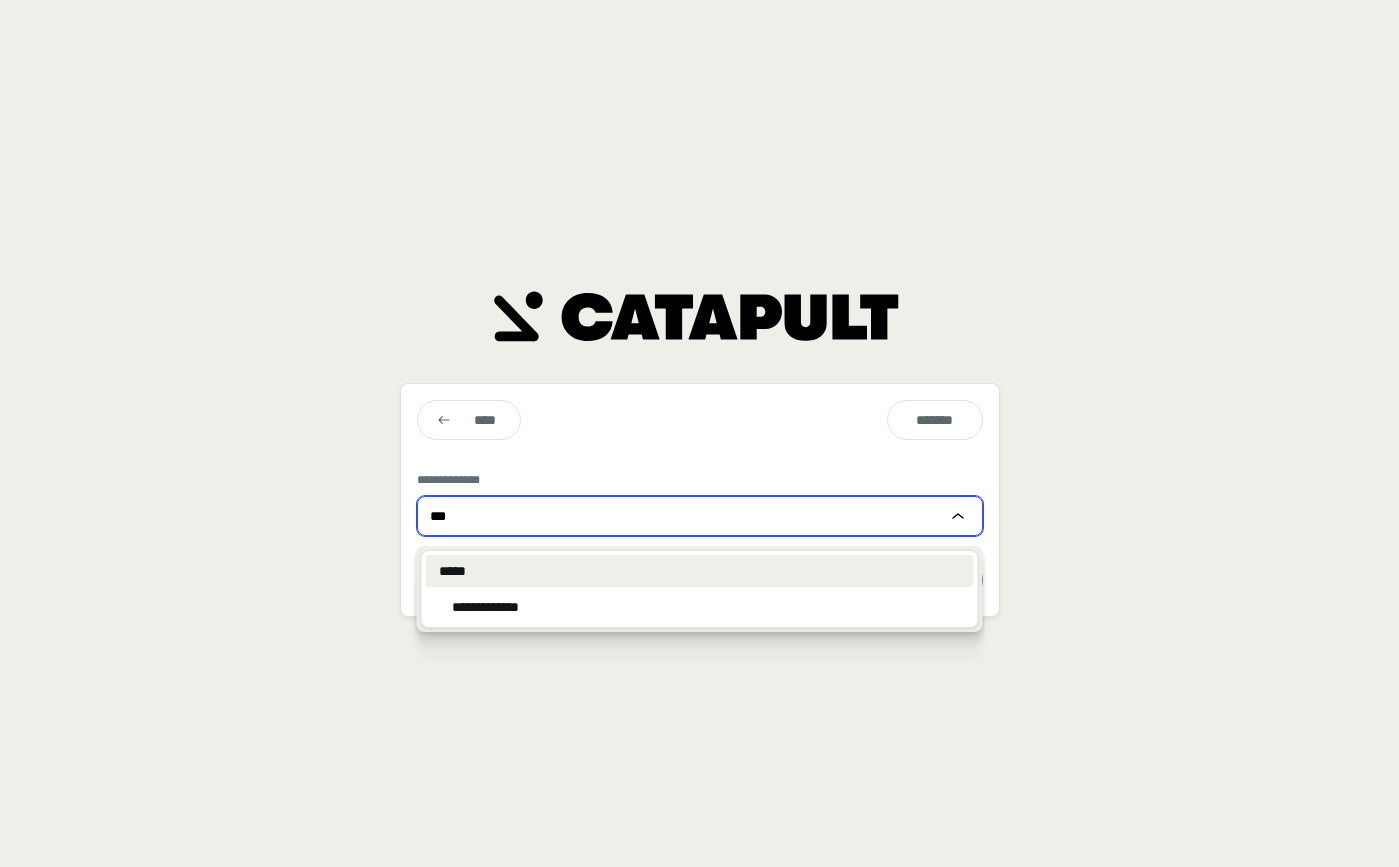 type on "***" 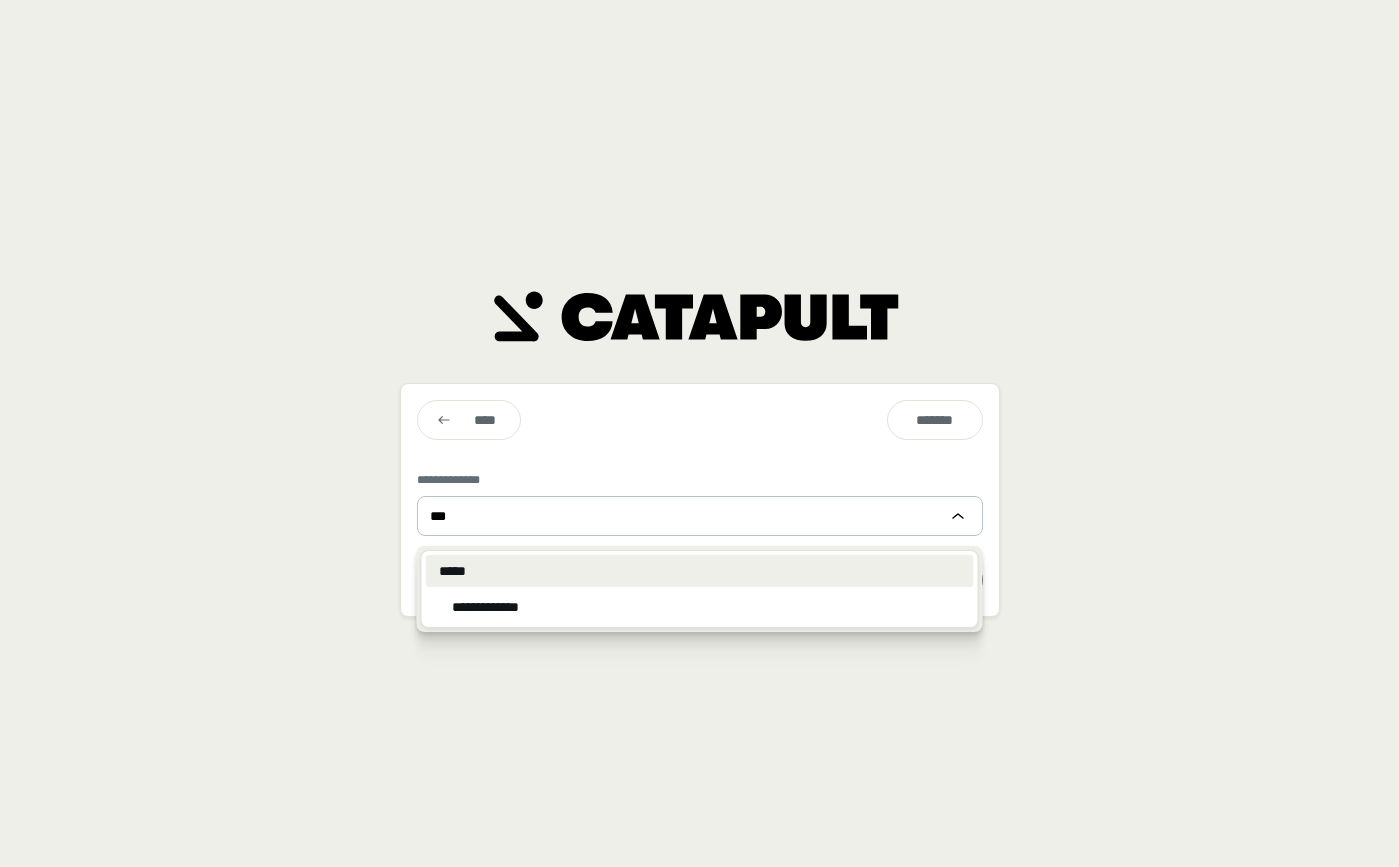 click on "*****" at bounding box center [700, 571] 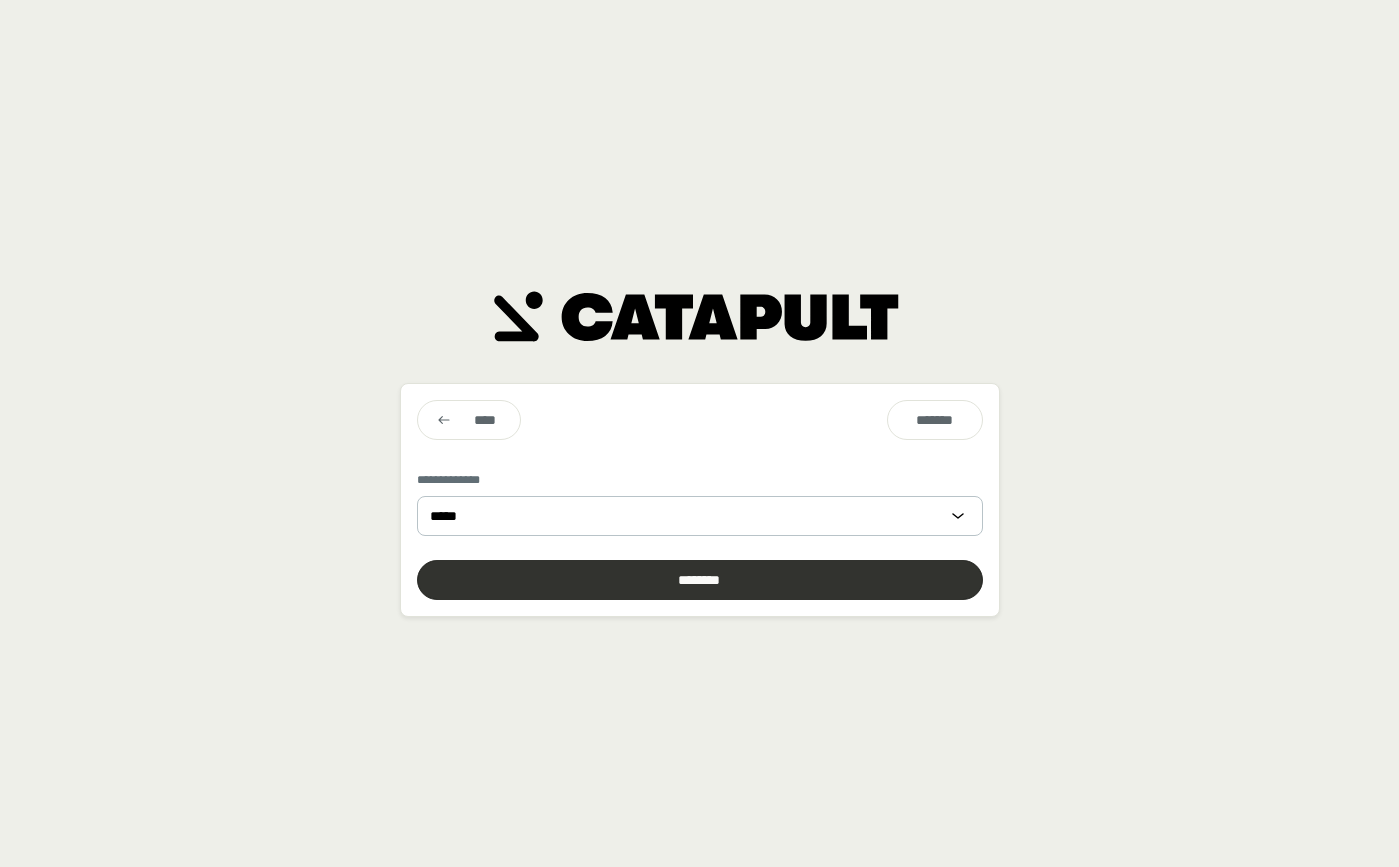 click at bounding box center (700, 580) 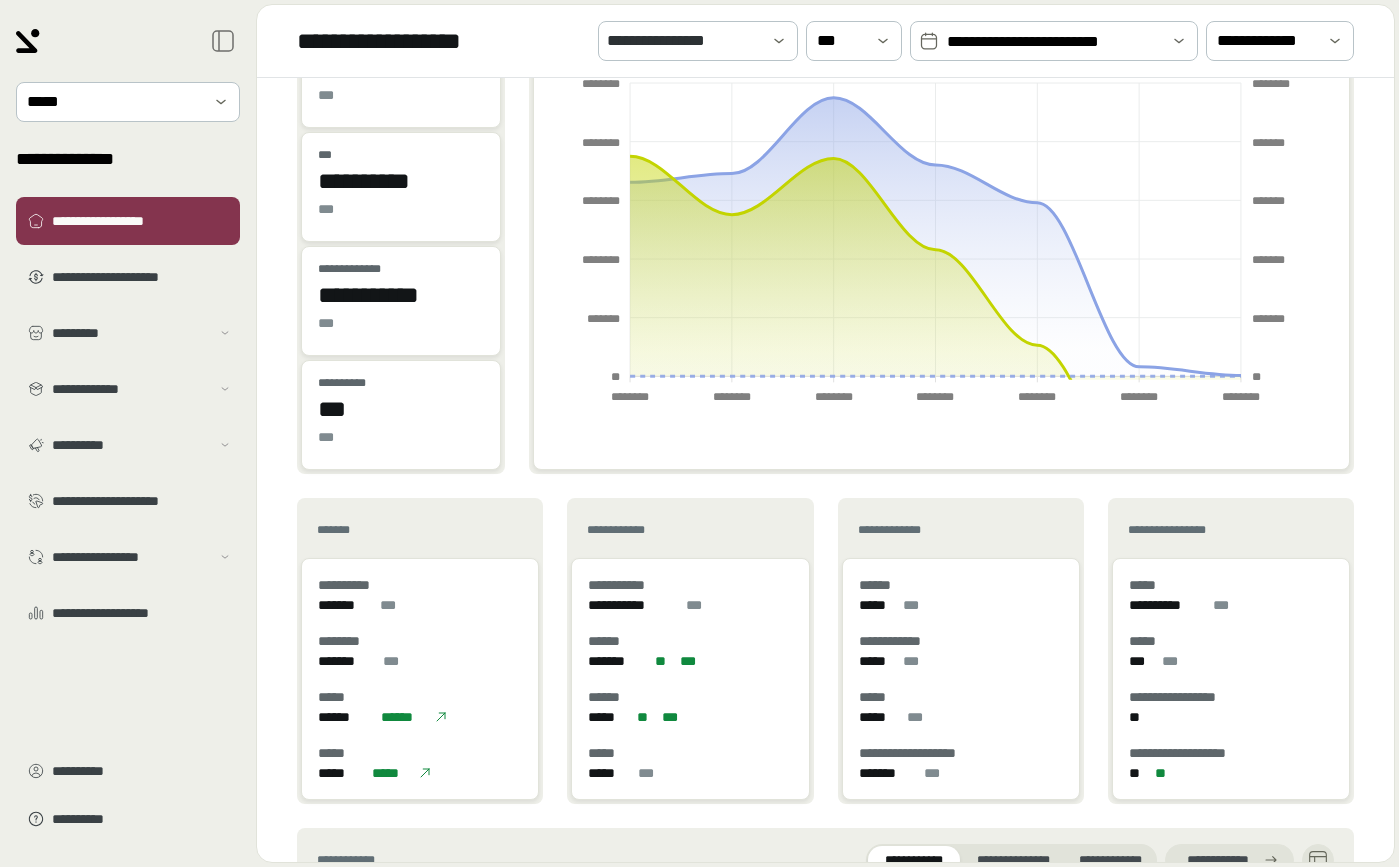 scroll, scrollTop: 0, scrollLeft: 0, axis: both 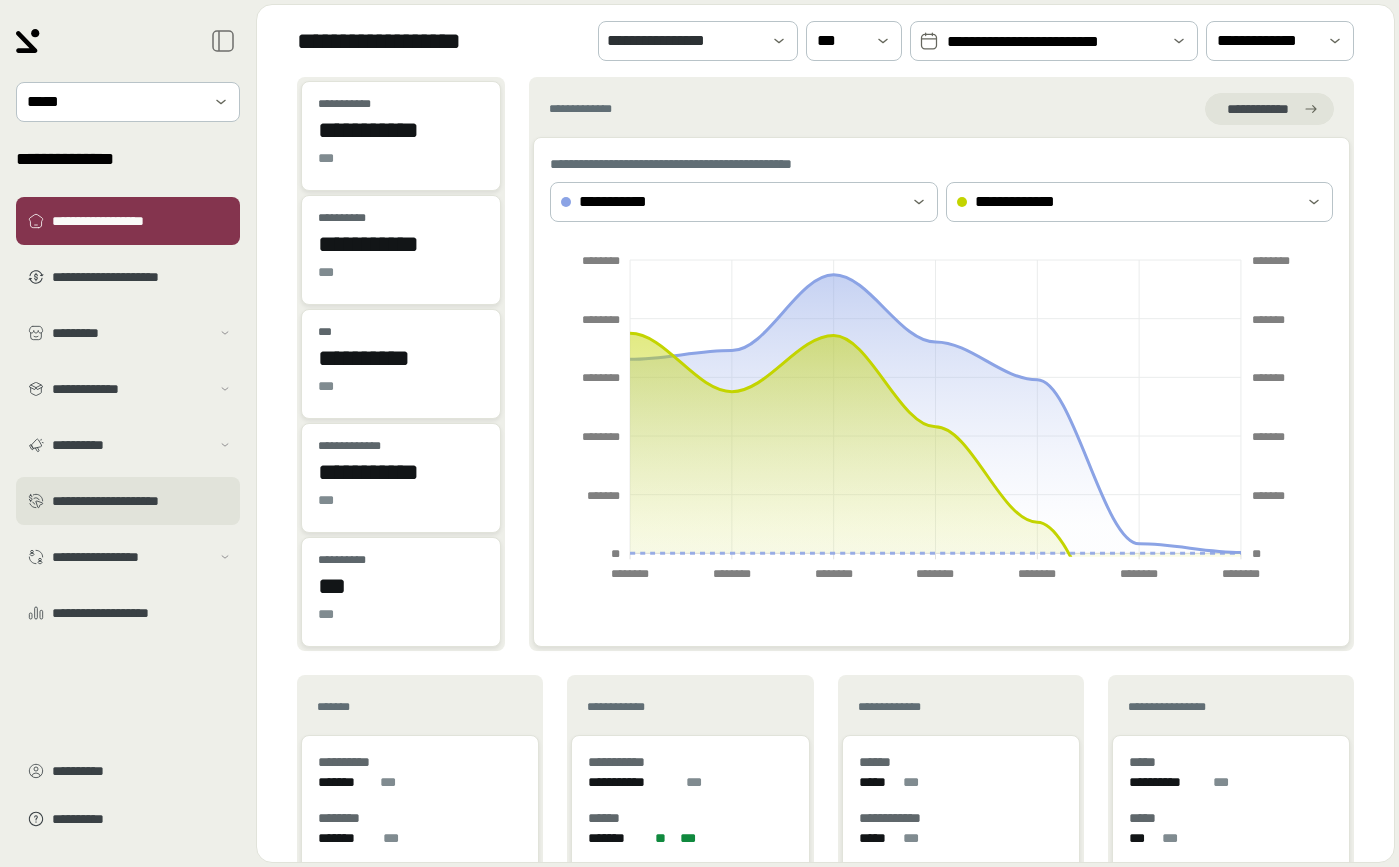 click on "**********" at bounding box center [142, 501] 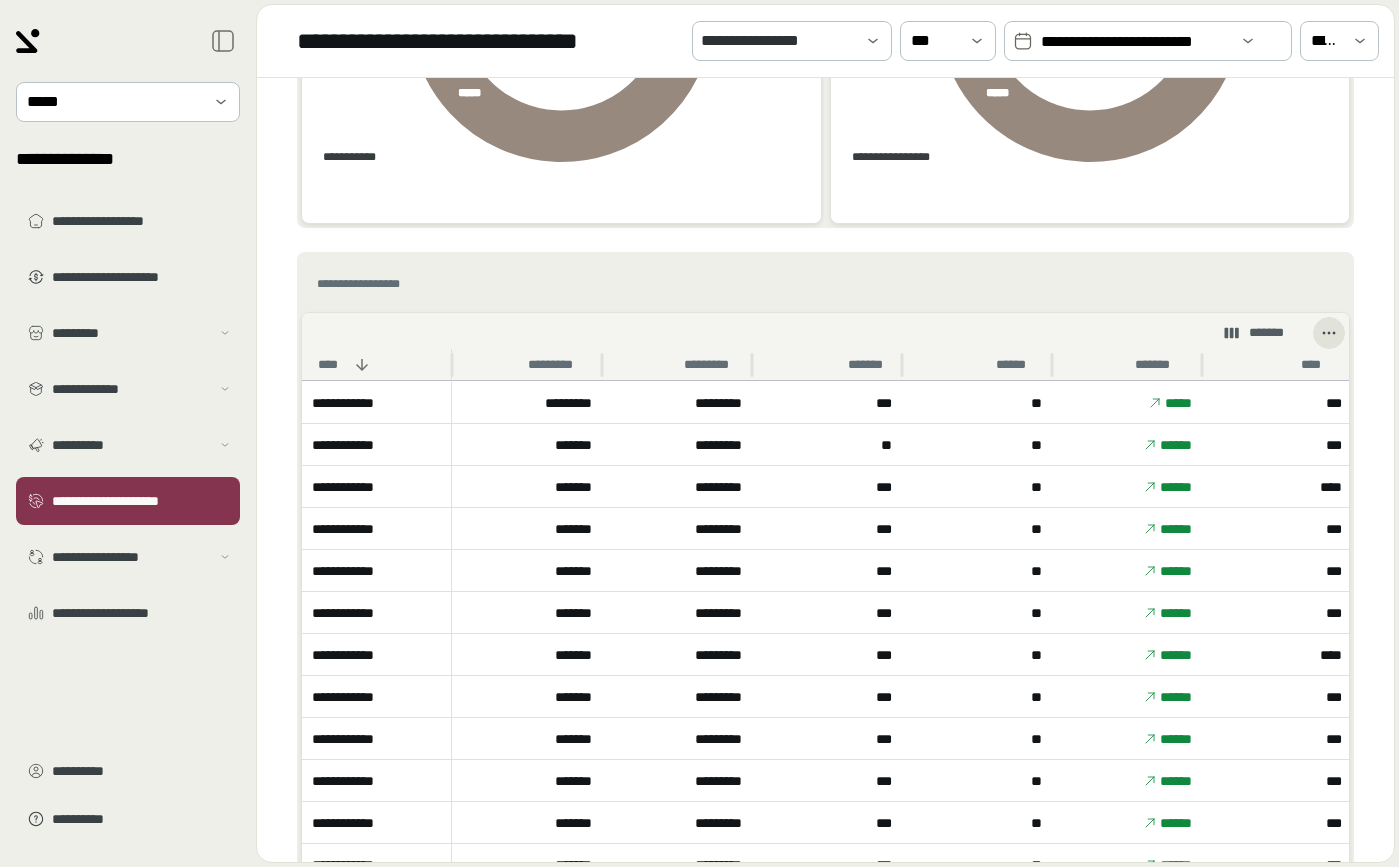 scroll, scrollTop: 1190, scrollLeft: 0, axis: vertical 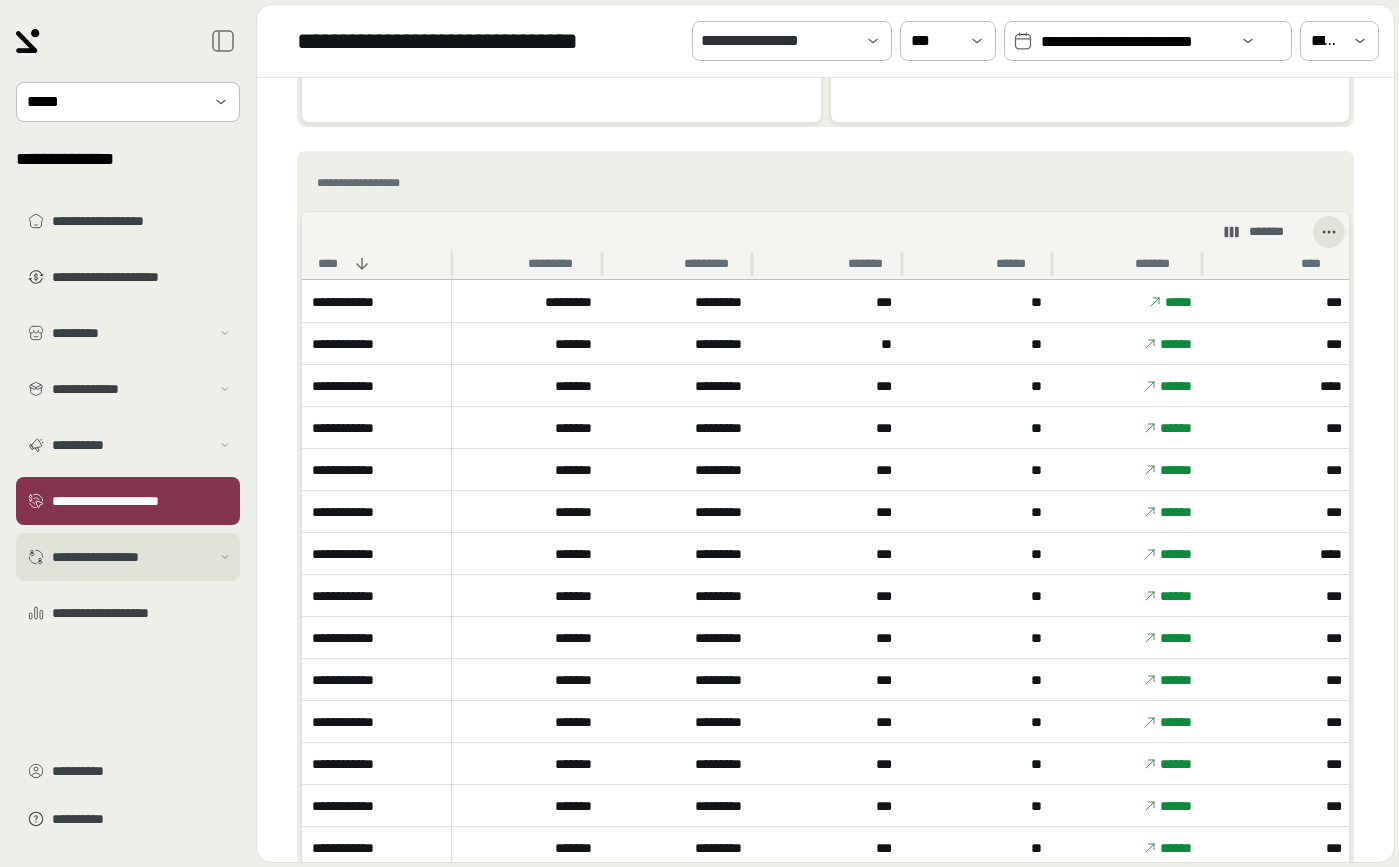 click on "**********" at bounding box center (128, 557) 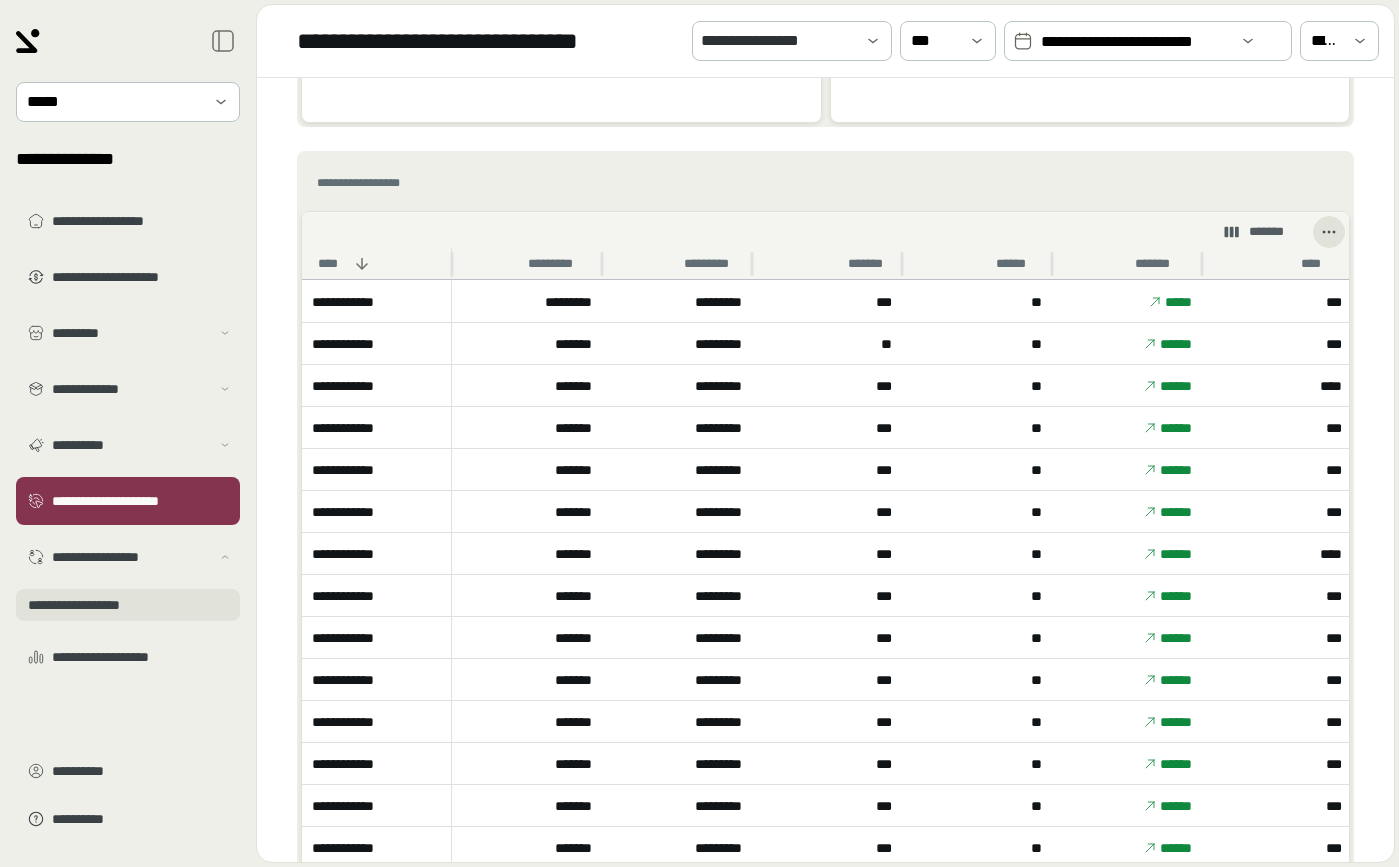 click on "**********" at bounding box center [128, 605] 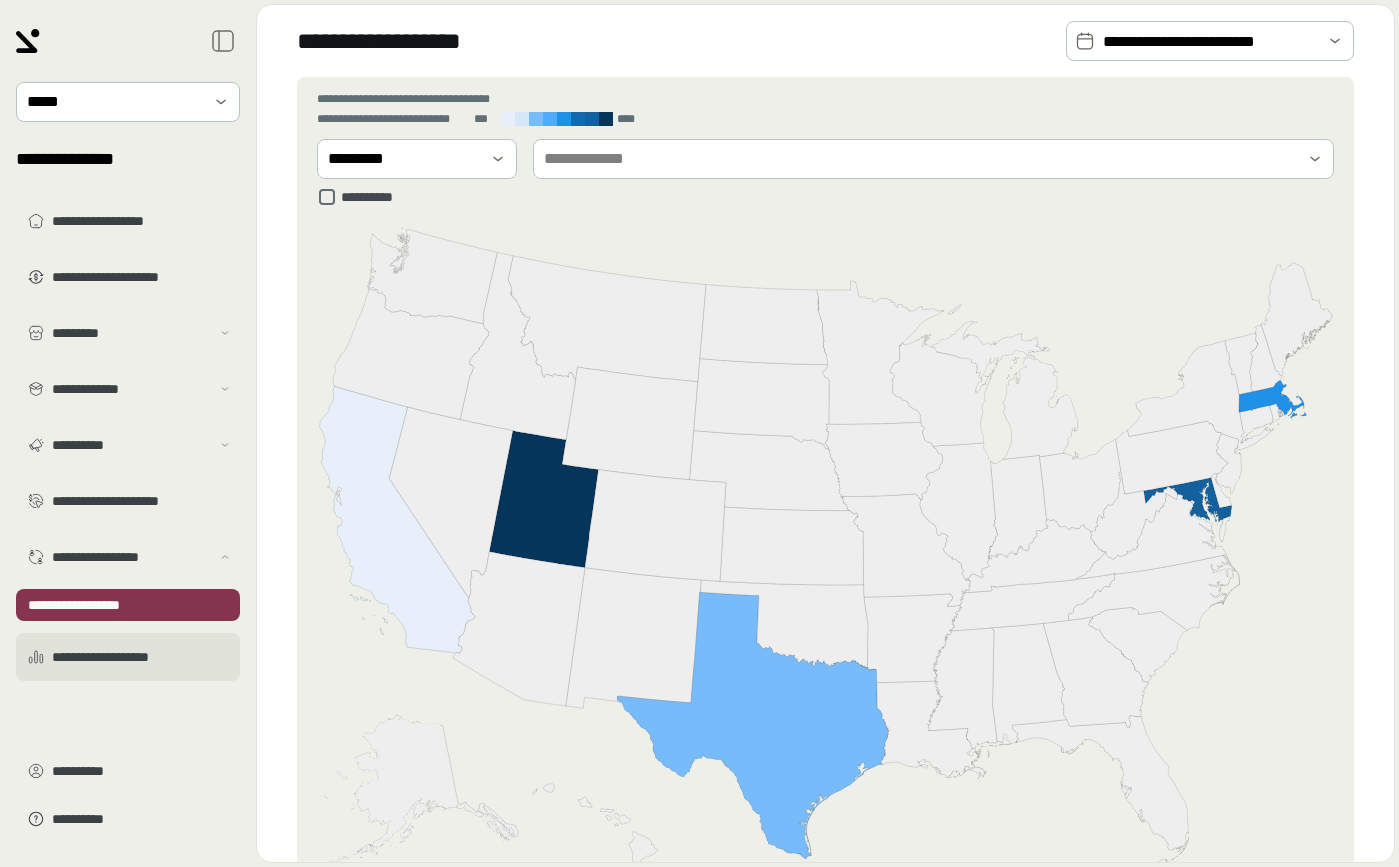 click on "**********" at bounding box center [128, 657] 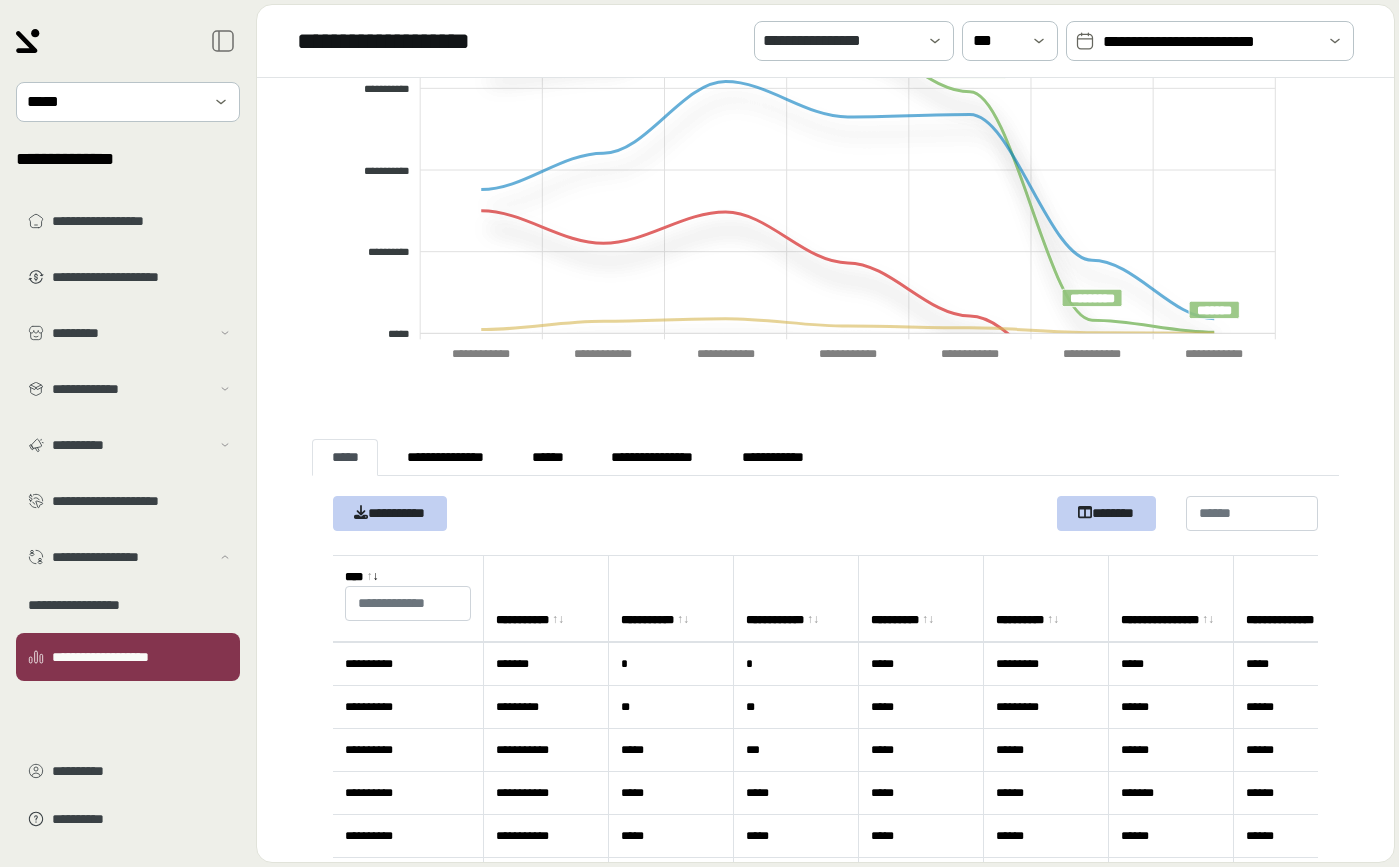 scroll, scrollTop: 431, scrollLeft: 0, axis: vertical 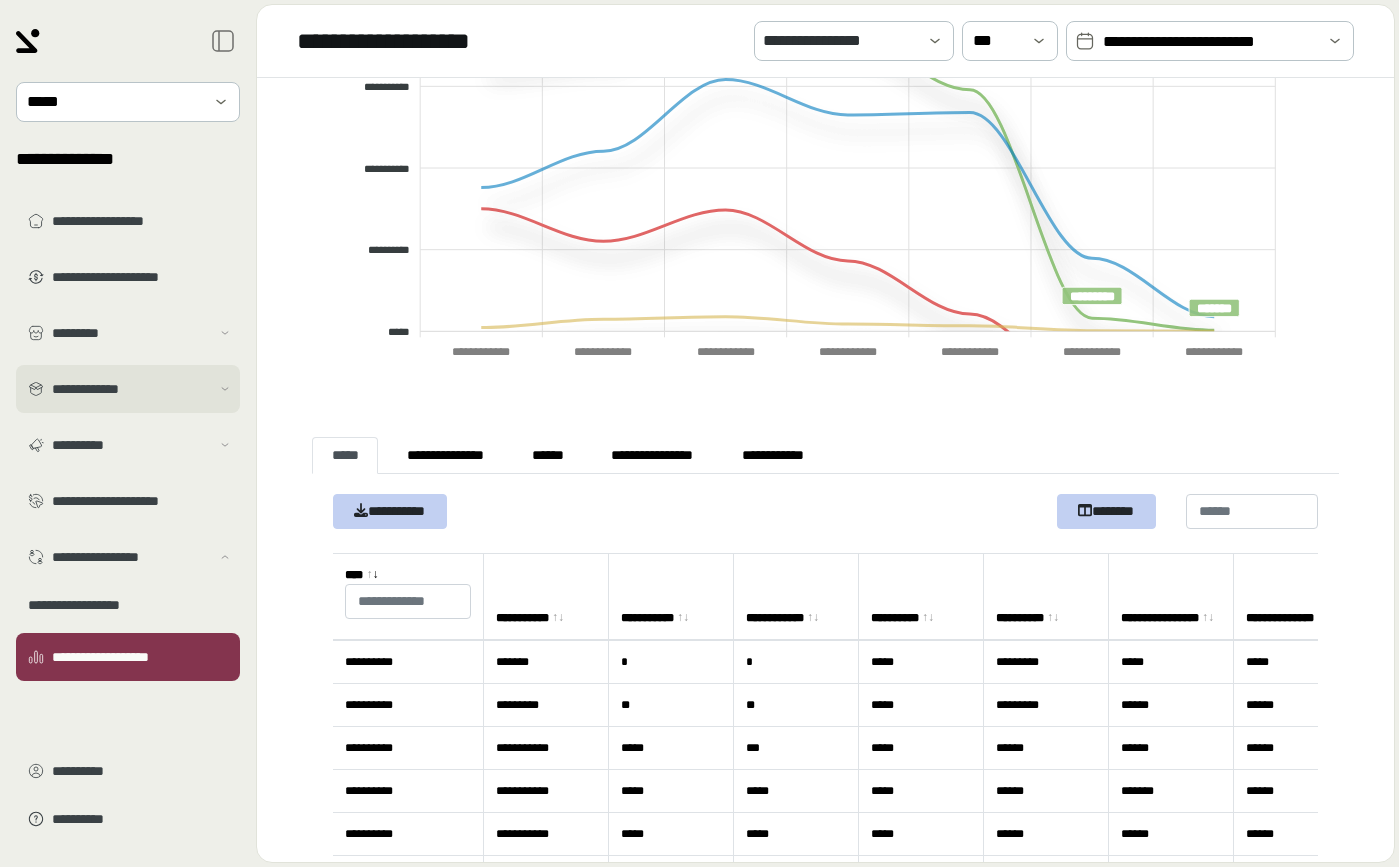 click on "**********" at bounding box center (131, 389) 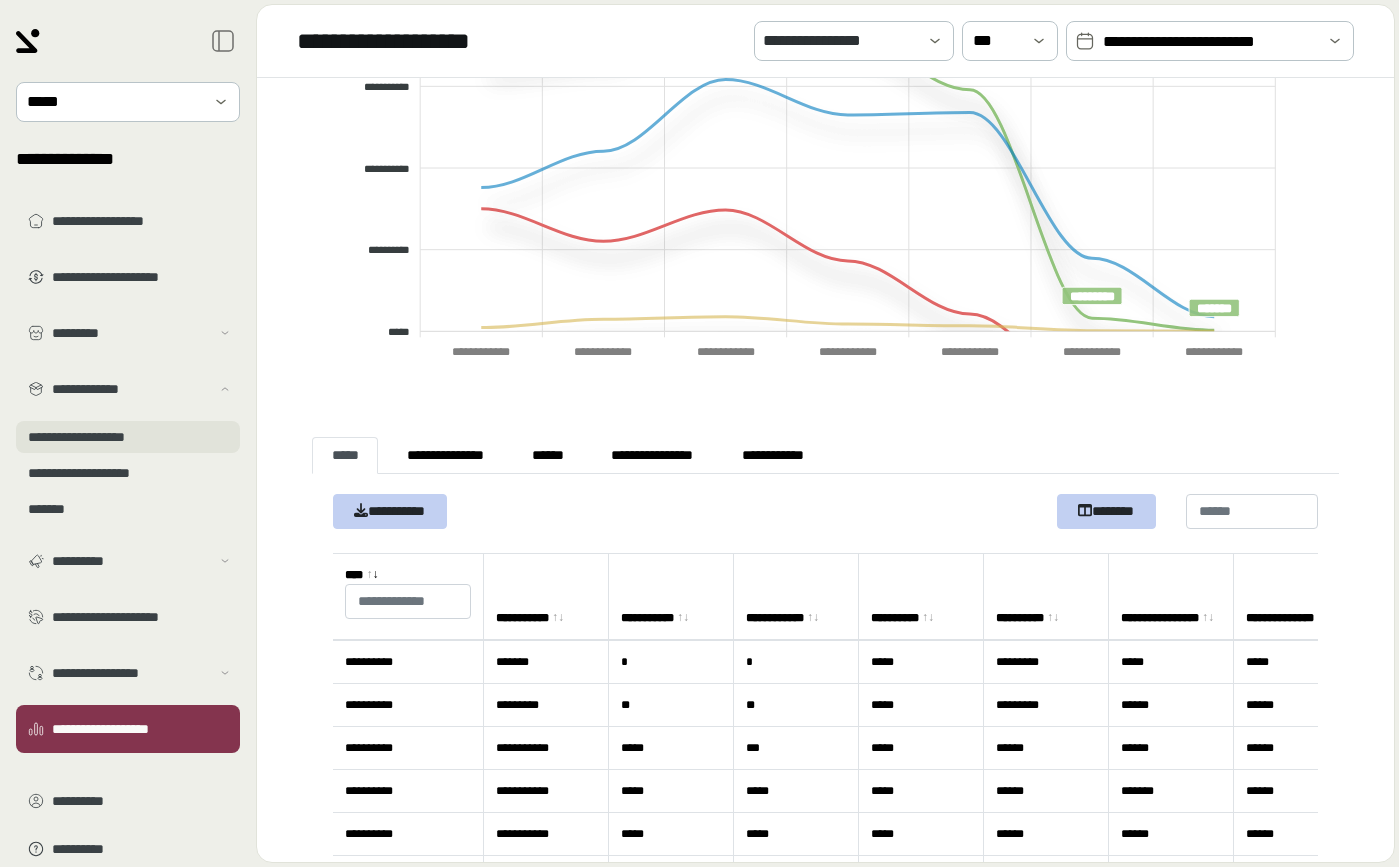 click on "**********" at bounding box center (128, 437) 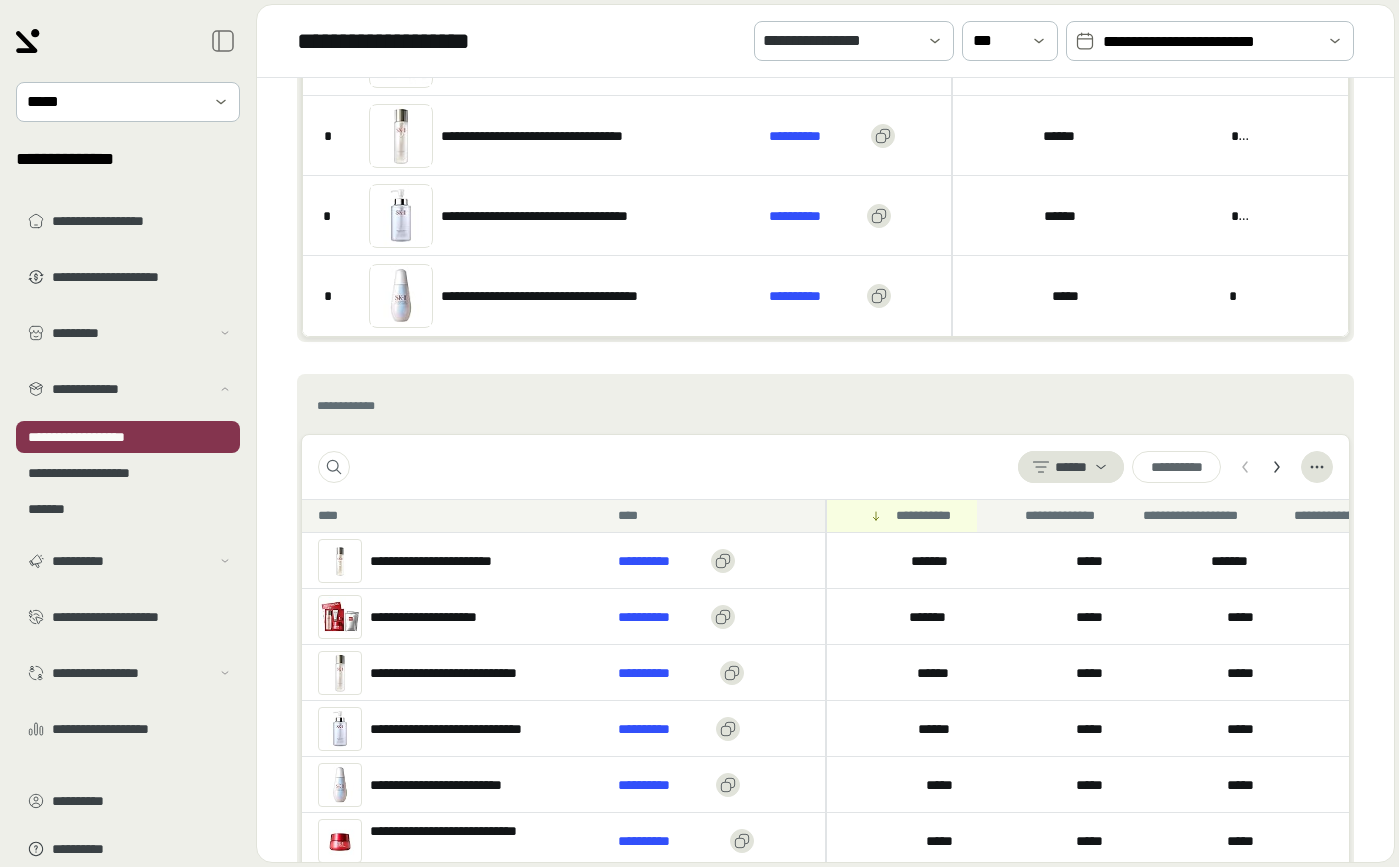scroll, scrollTop: 526, scrollLeft: 0, axis: vertical 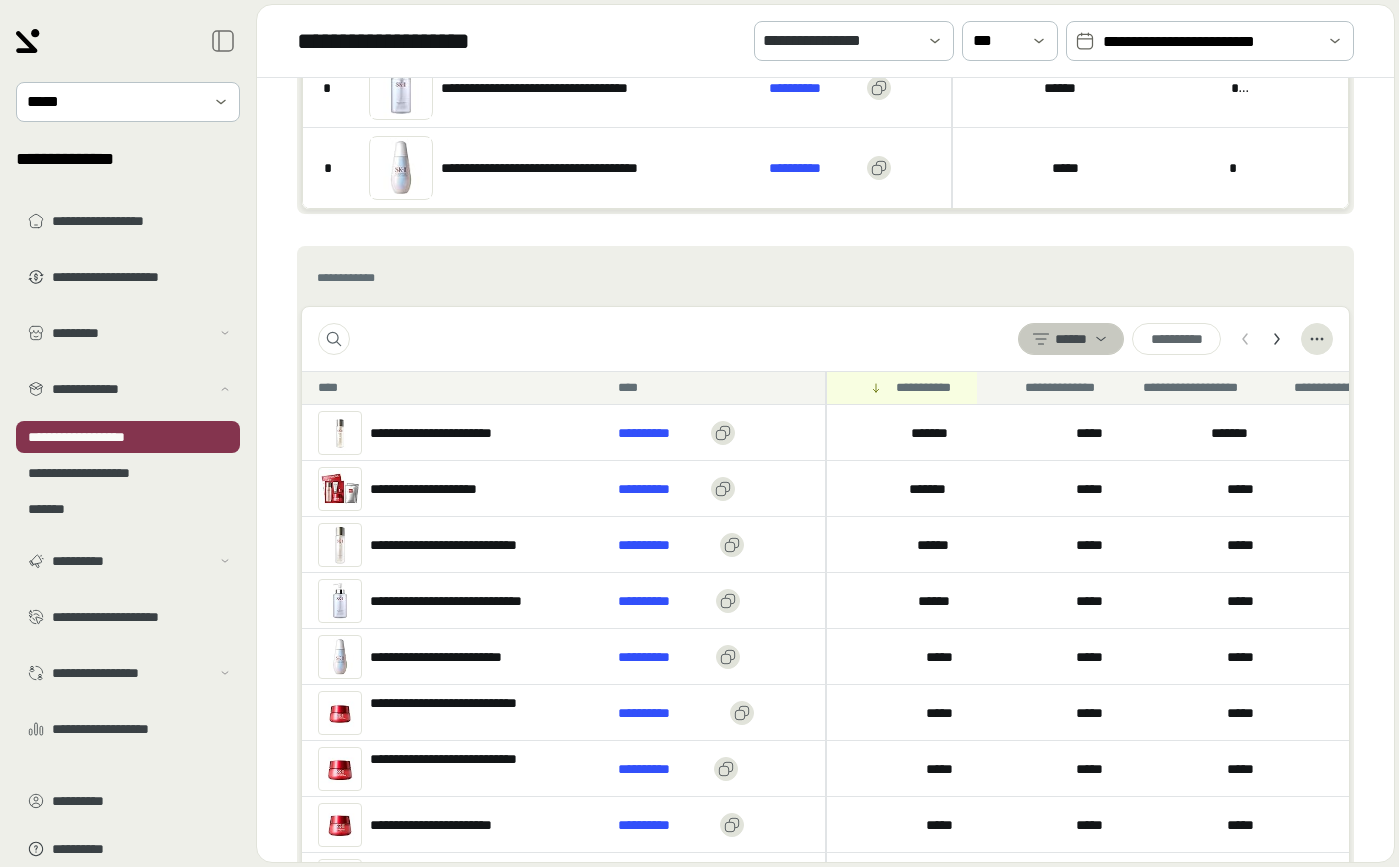 click 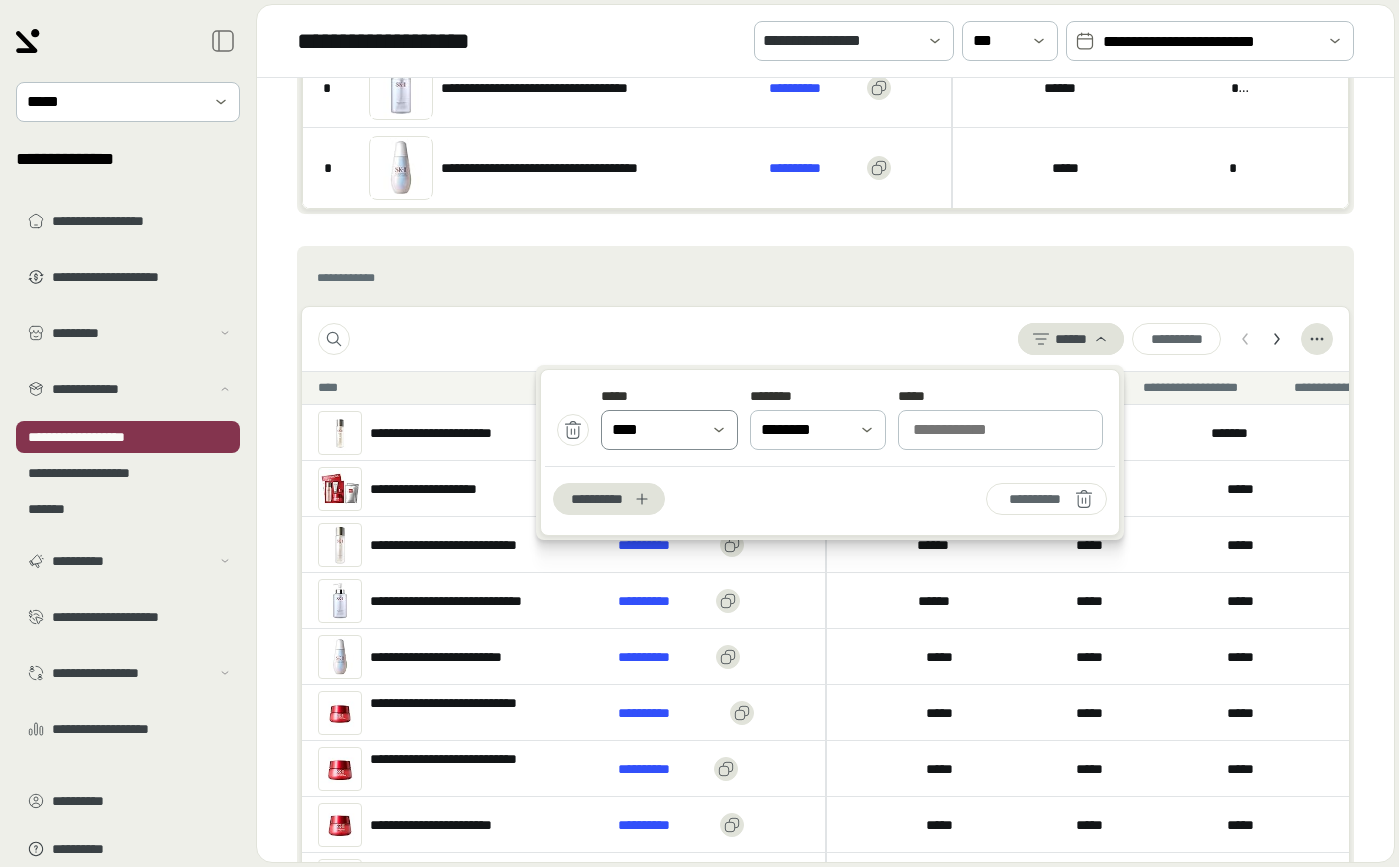click at bounding box center (655, 430) 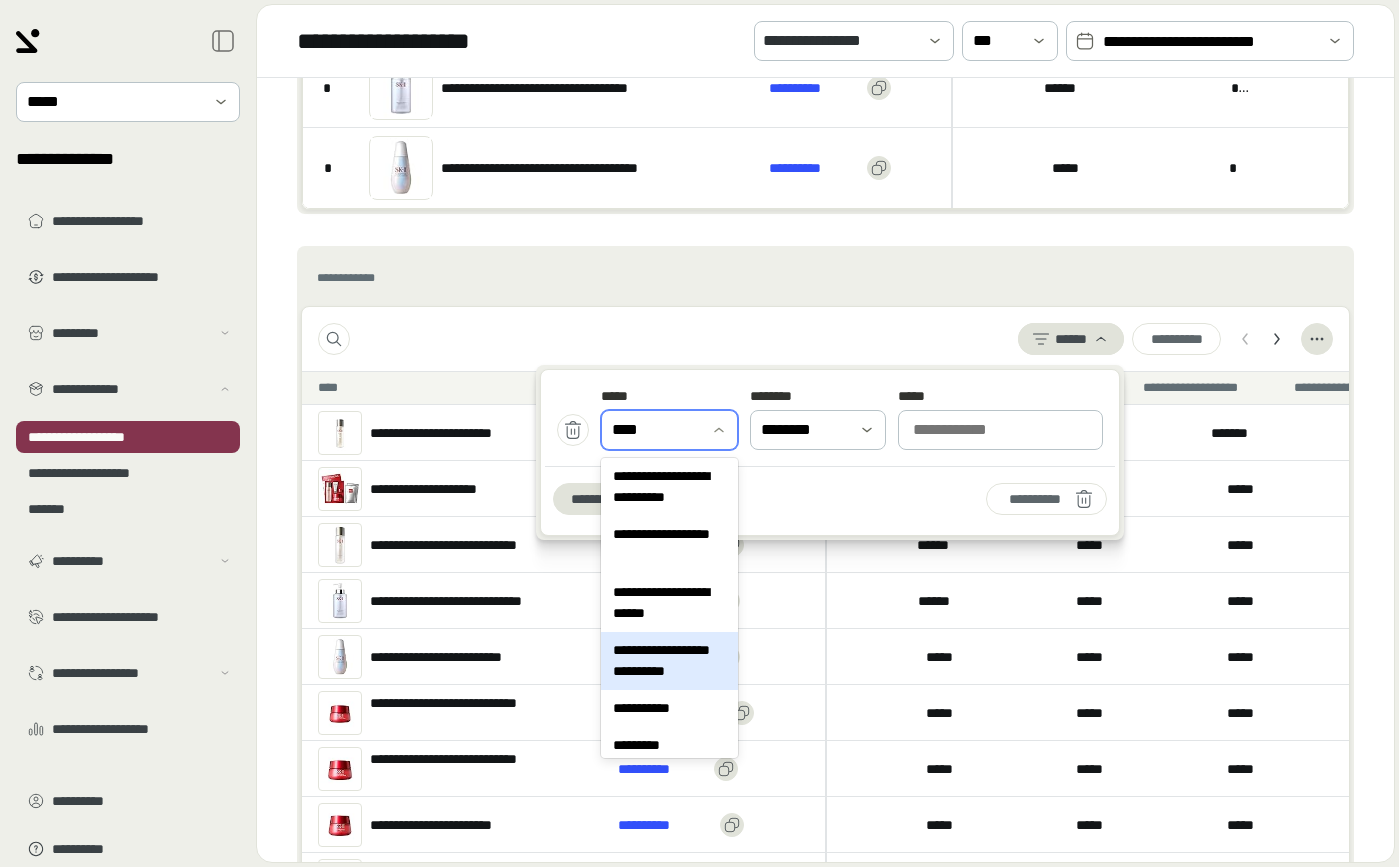scroll, scrollTop: 653, scrollLeft: 0, axis: vertical 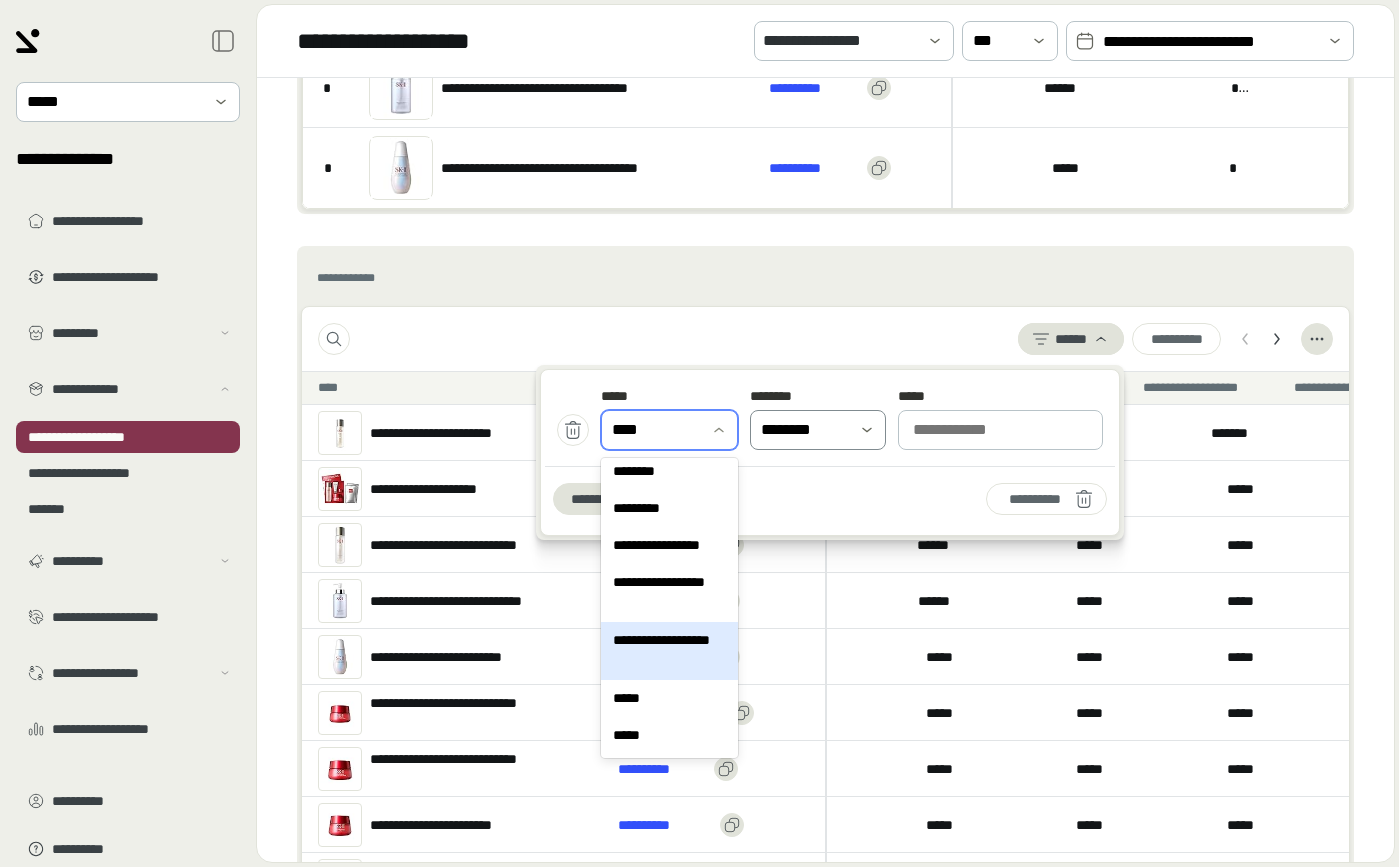 click at bounding box center [867, 430] 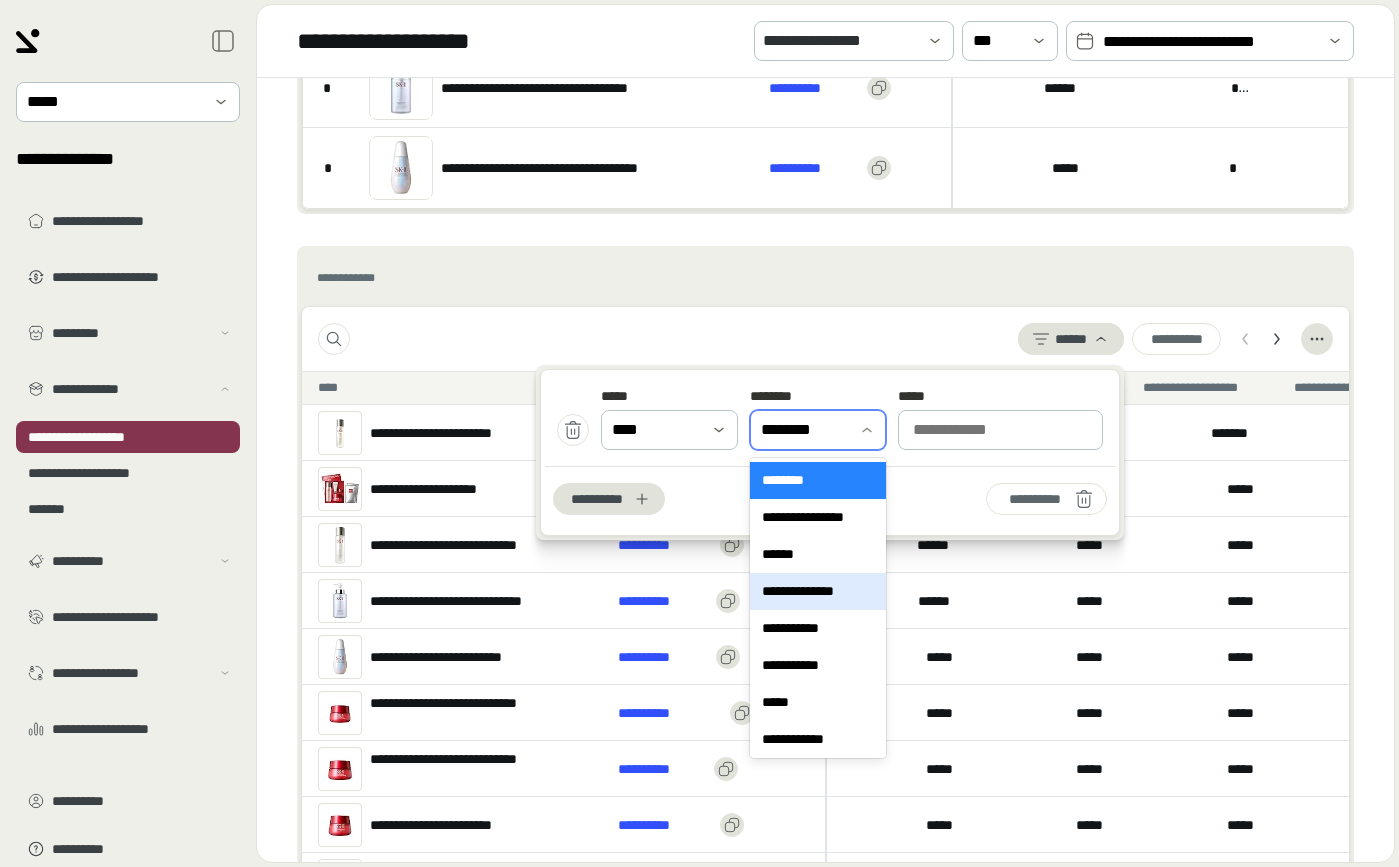 scroll, scrollTop: 4, scrollLeft: 0, axis: vertical 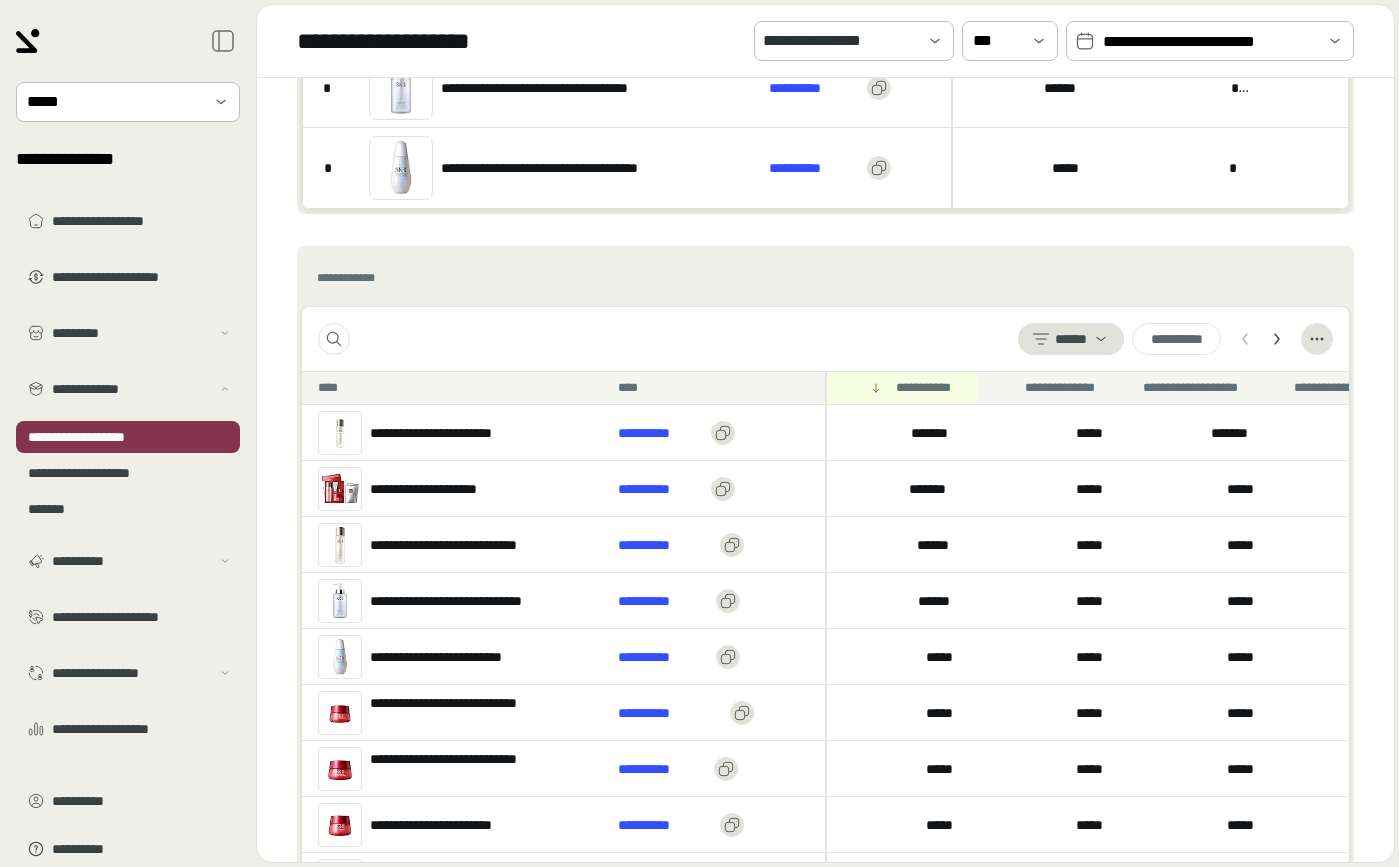 click on "****** * * ** ** **" at bounding box center (825, 339) 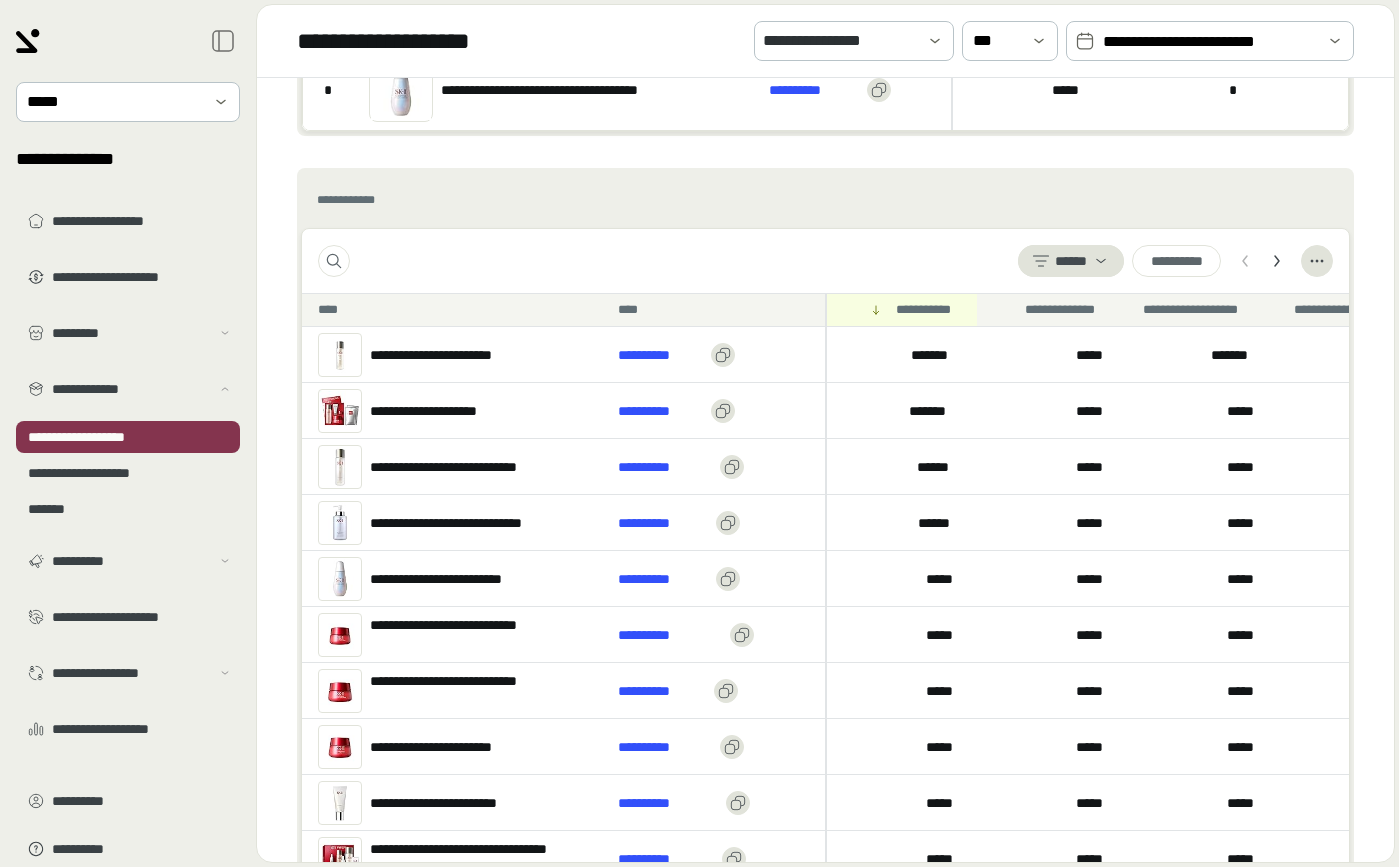 scroll, scrollTop: 674, scrollLeft: 0, axis: vertical 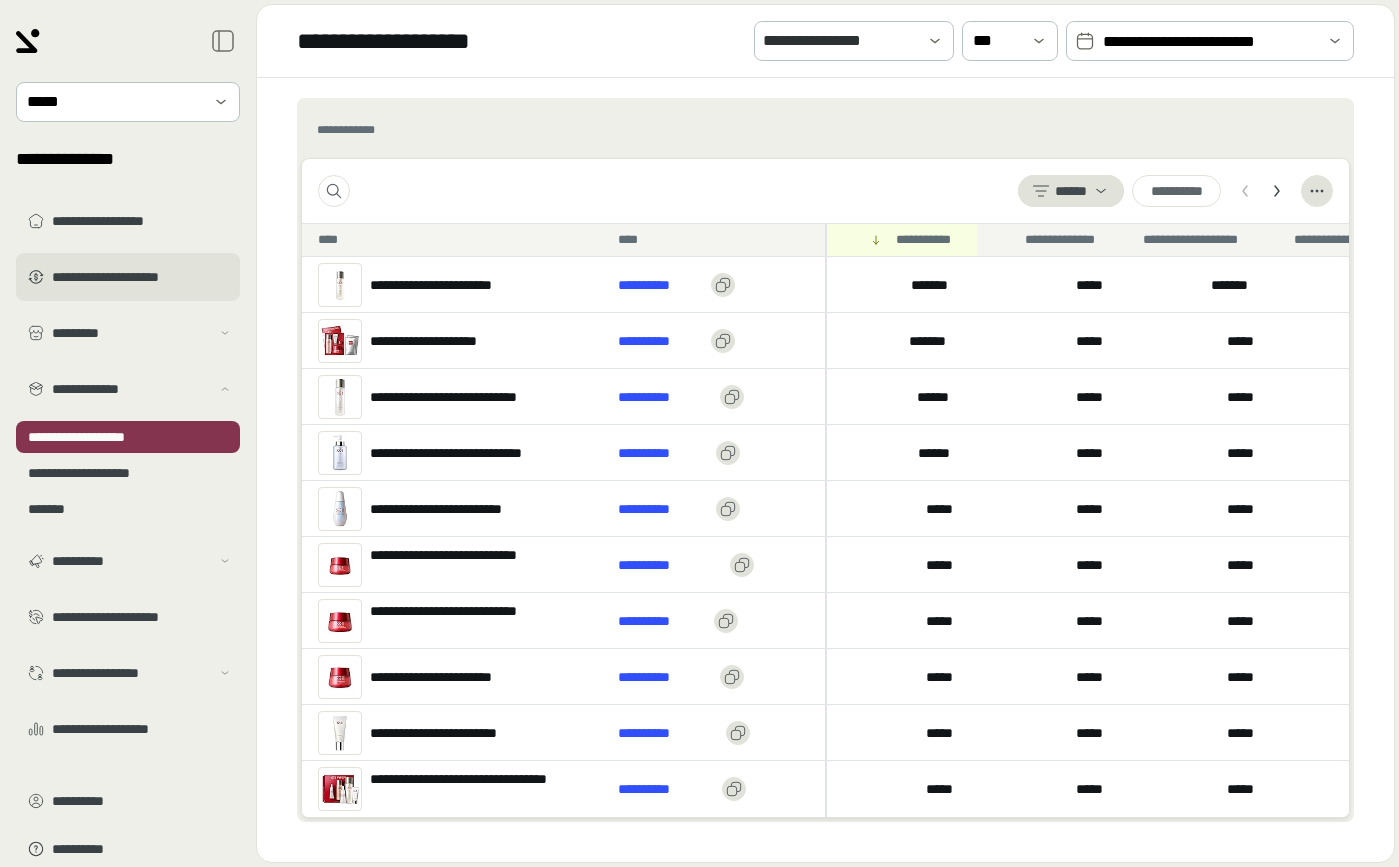 click on "**********" at bounding box center [128, 277] 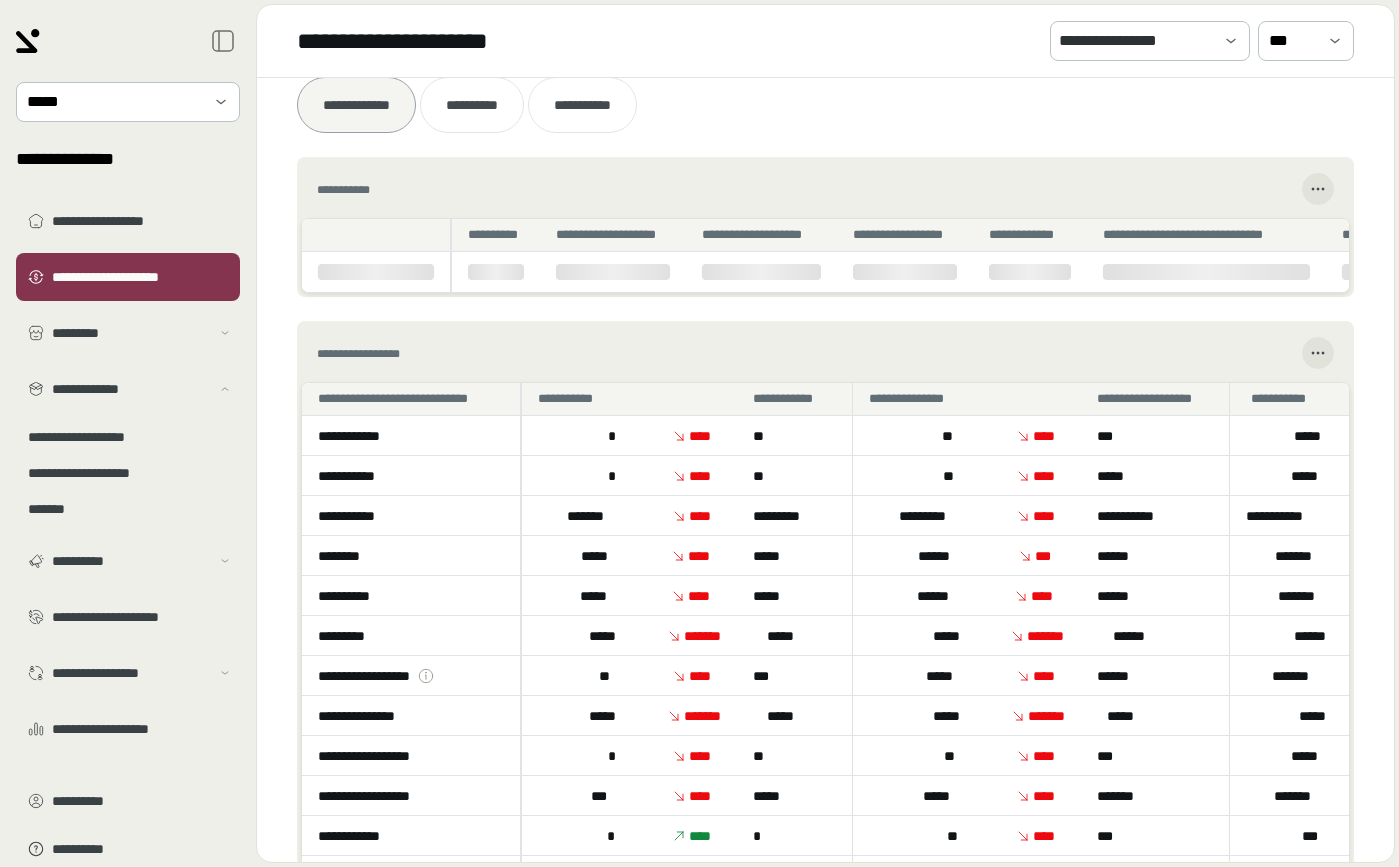 scroll, scrollTop: 8, scrollLeft: 0, axis: vertical 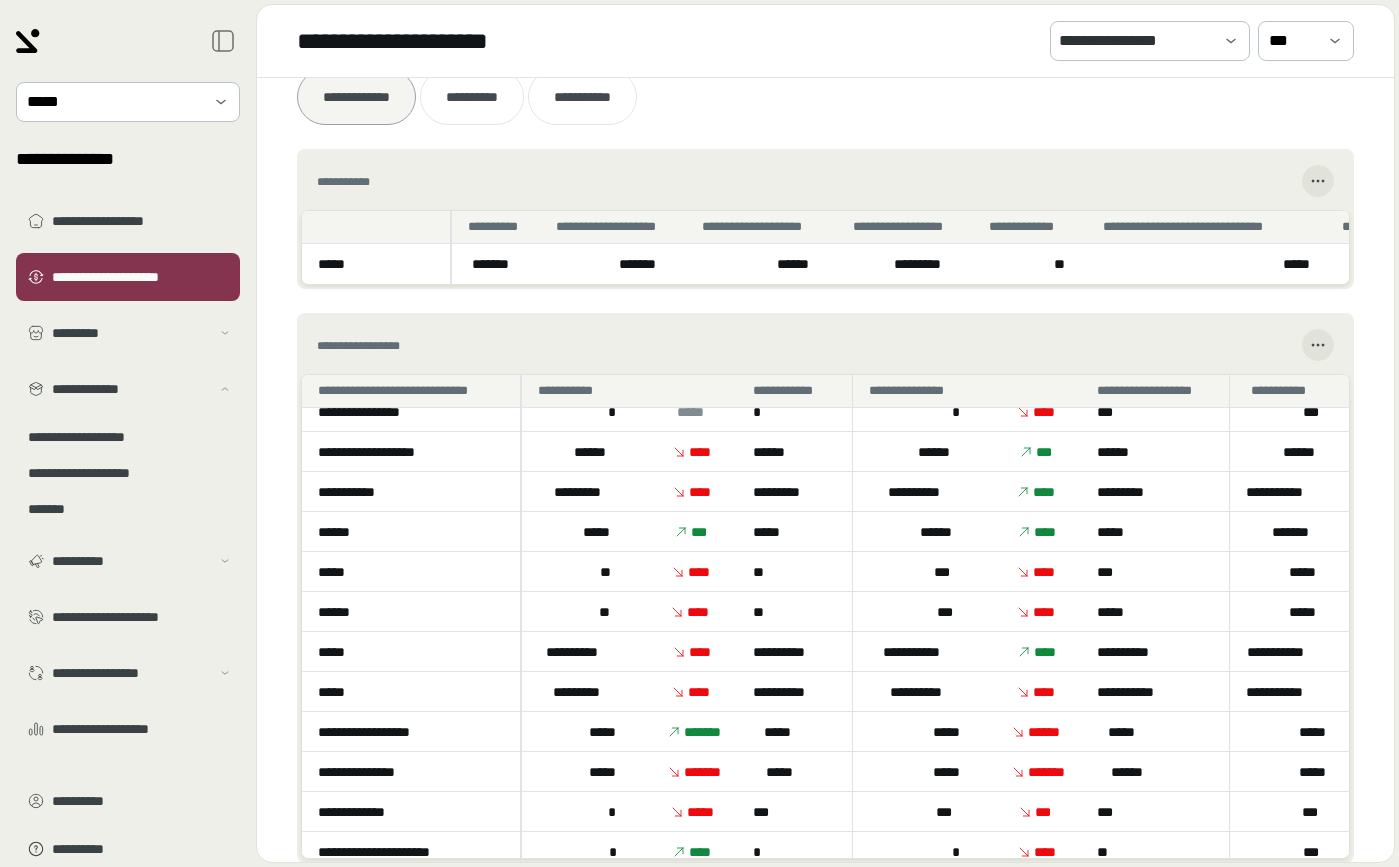 click on "*****" at bounding box center [595, 732] 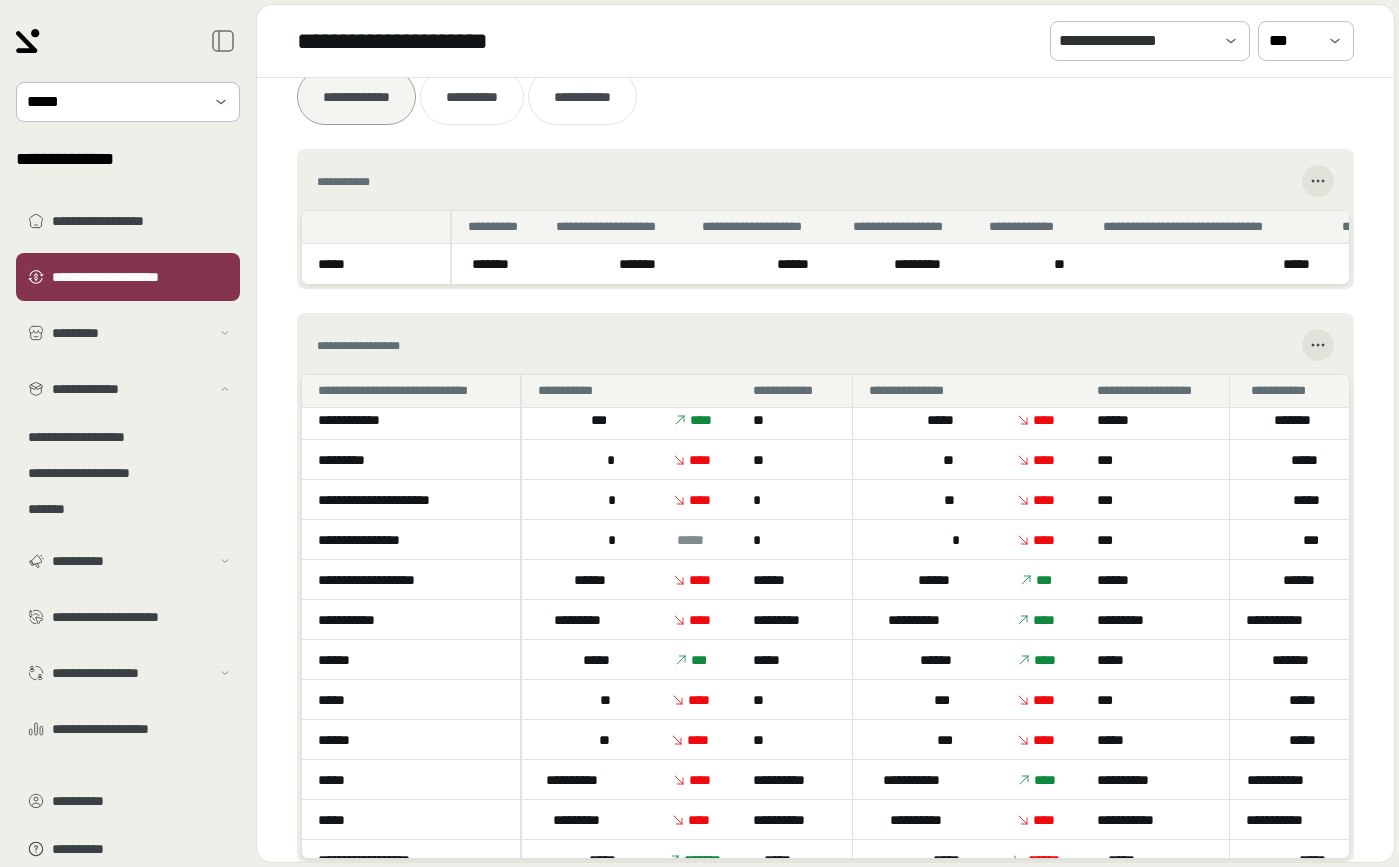scroll, scrollTop: 629, scrollLeft: 0, axis: vertical 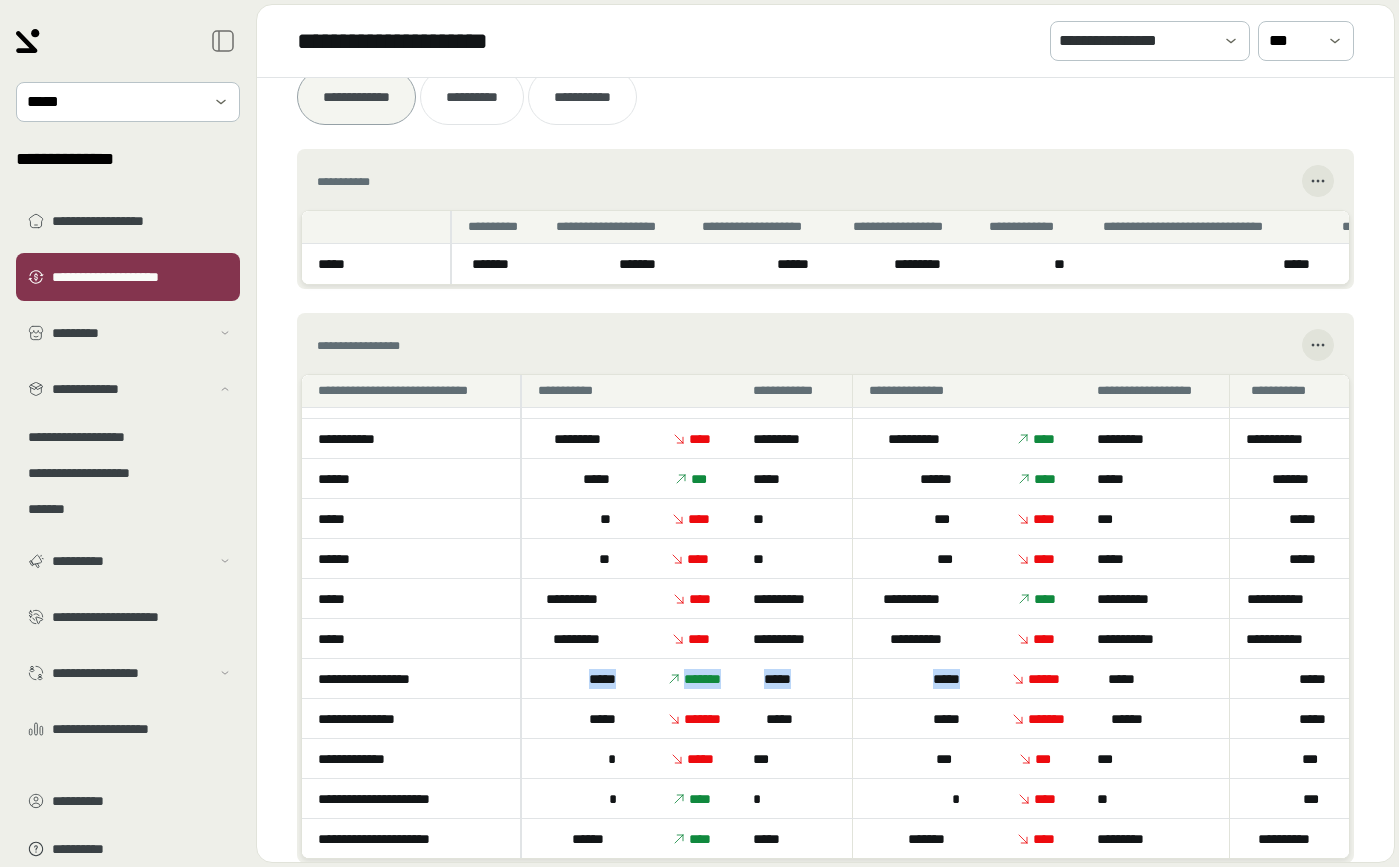 drag, startPoint x: 562, startPoint y: 678, endPoint x: 929, endPoint y: 693, distance: 367.3064 